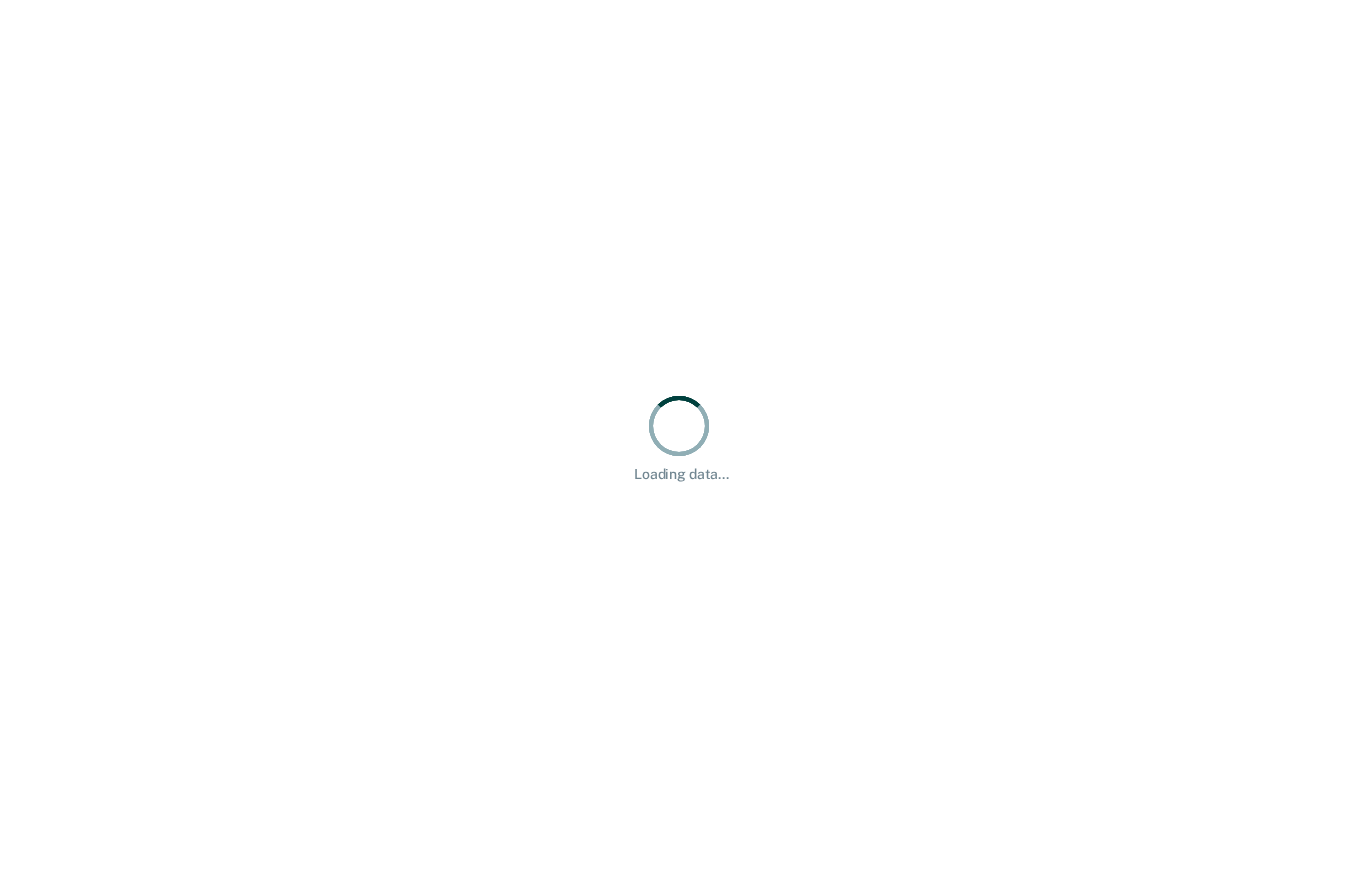 scroll, scrollTop: 0, scrollLeft: 0, axis: both 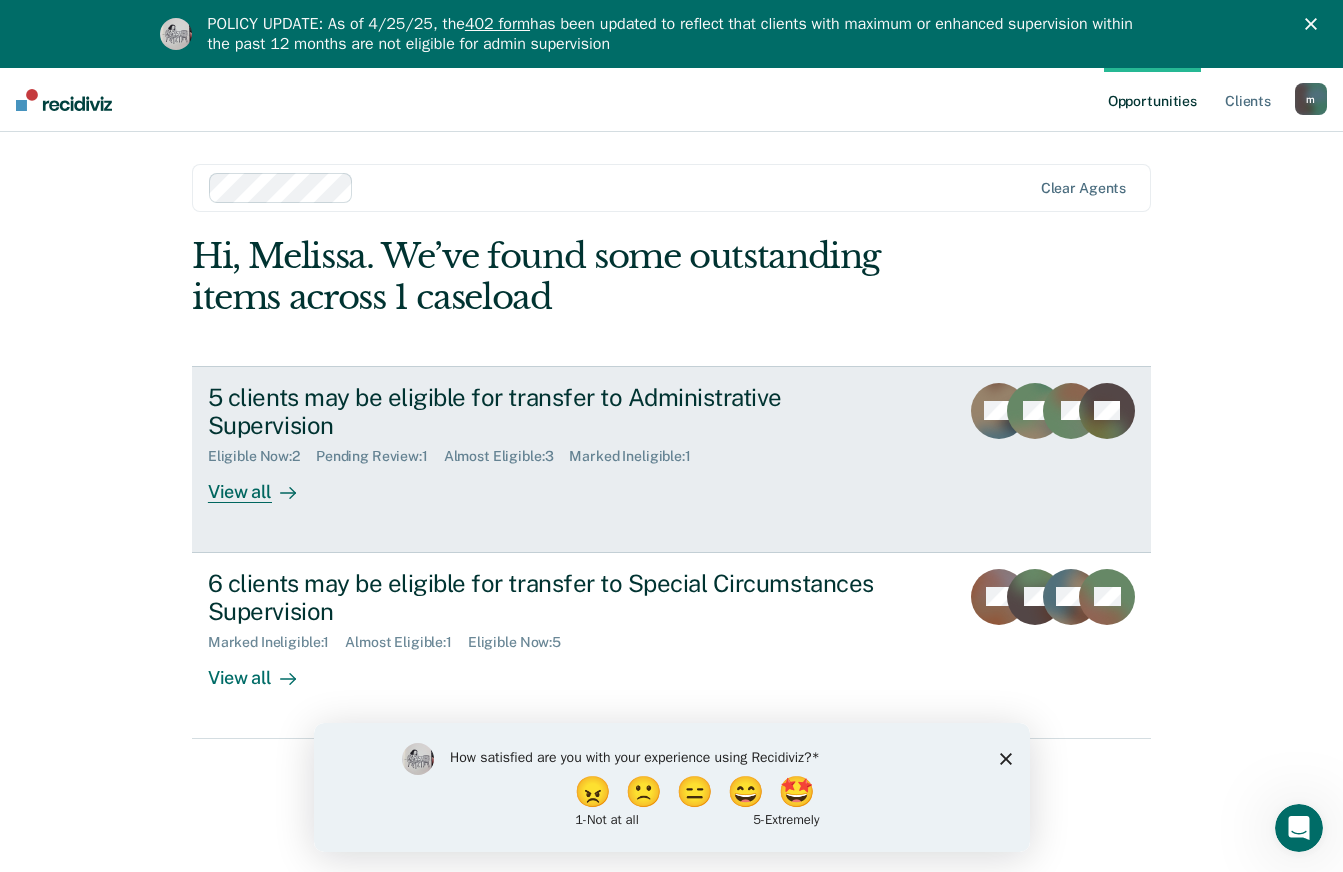 click on "View all" at bounding box center [264, 484] 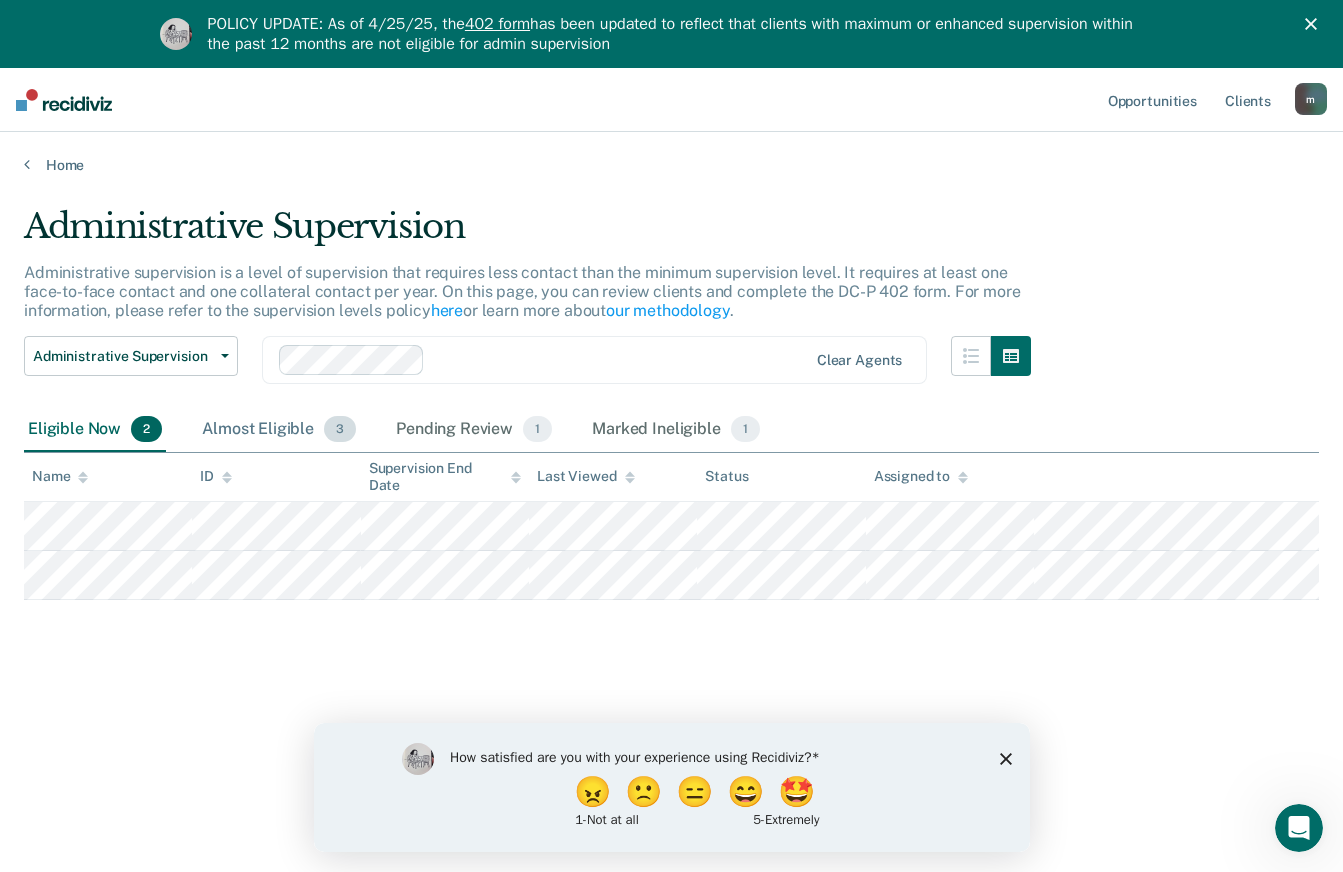 click on "Almost Eligible 3" at bounding box center (279, 430) 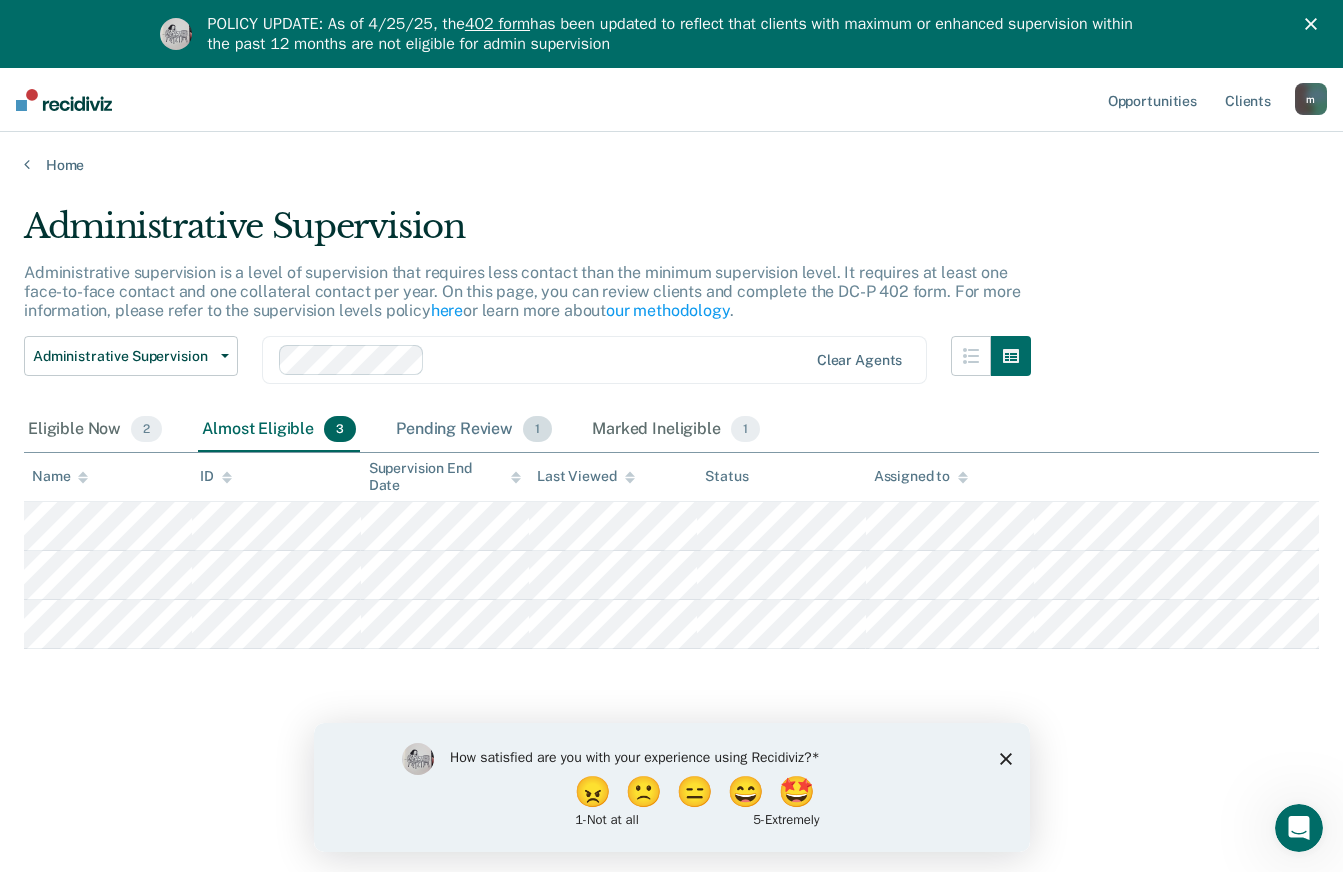 click on "Pending Review 1" at bounding box center [474, 430] 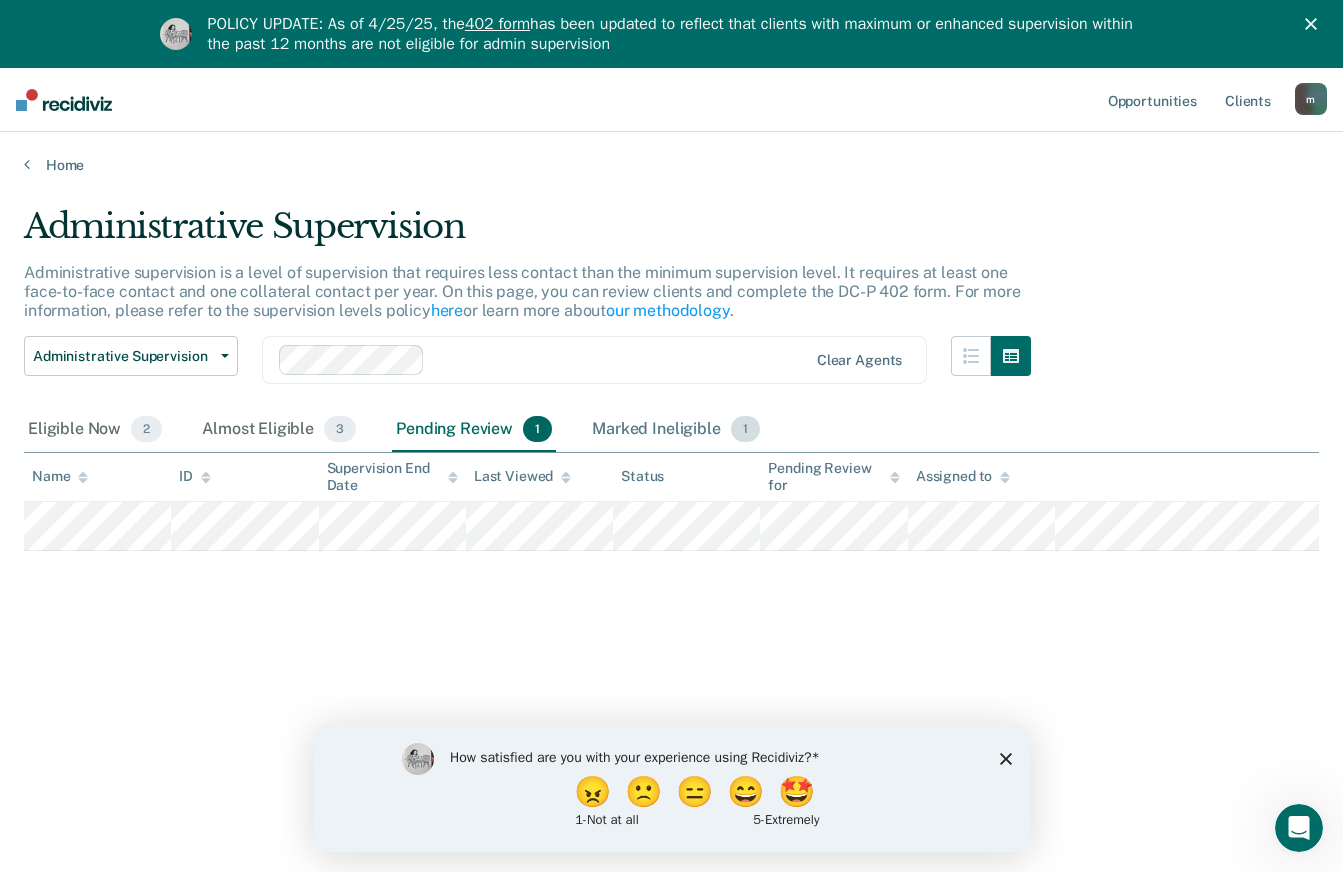 click on "Marked Ineligible 1" at bounding box center [676, 430] 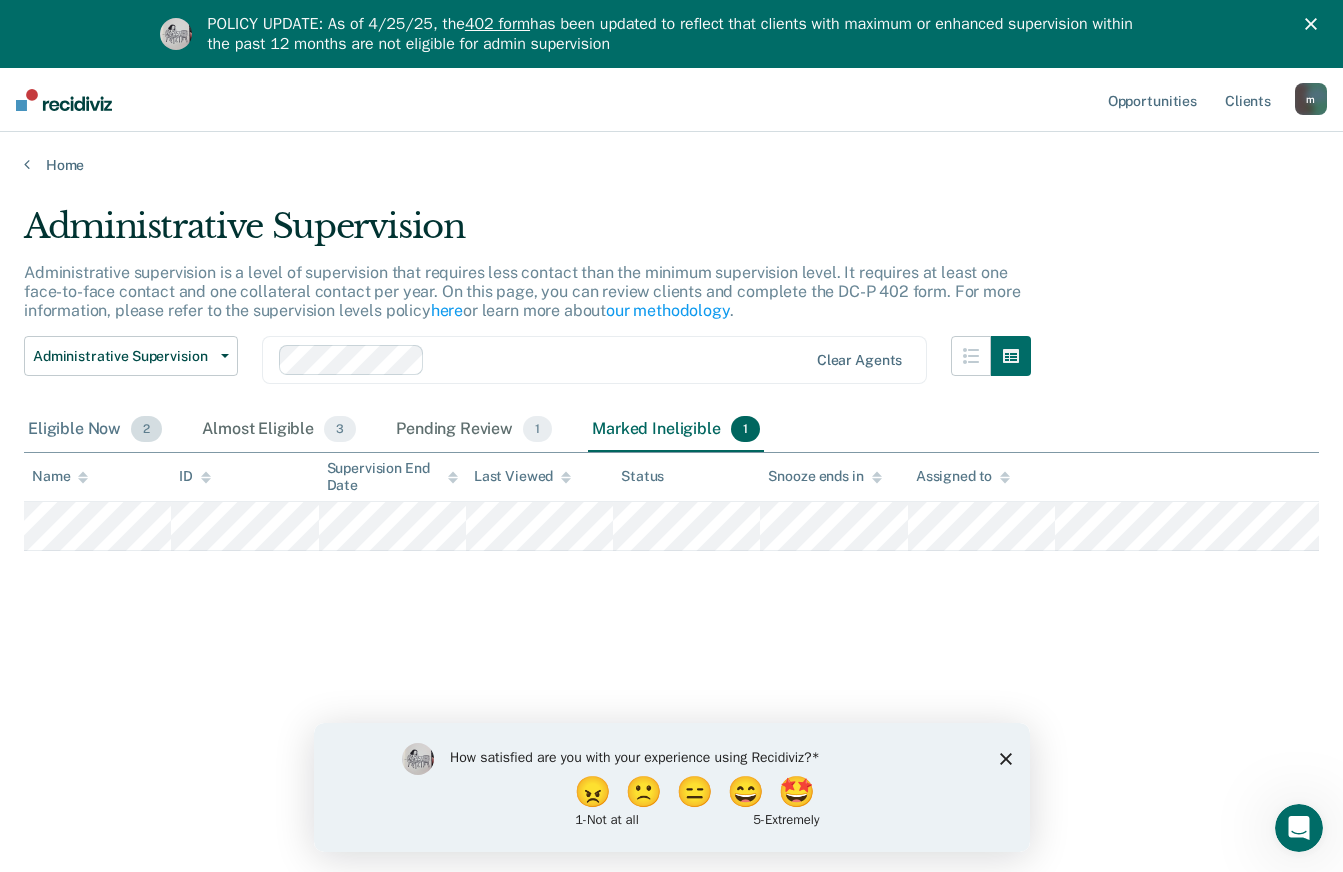 click on "Eligible Now 2" at bounding box center [95, 430] 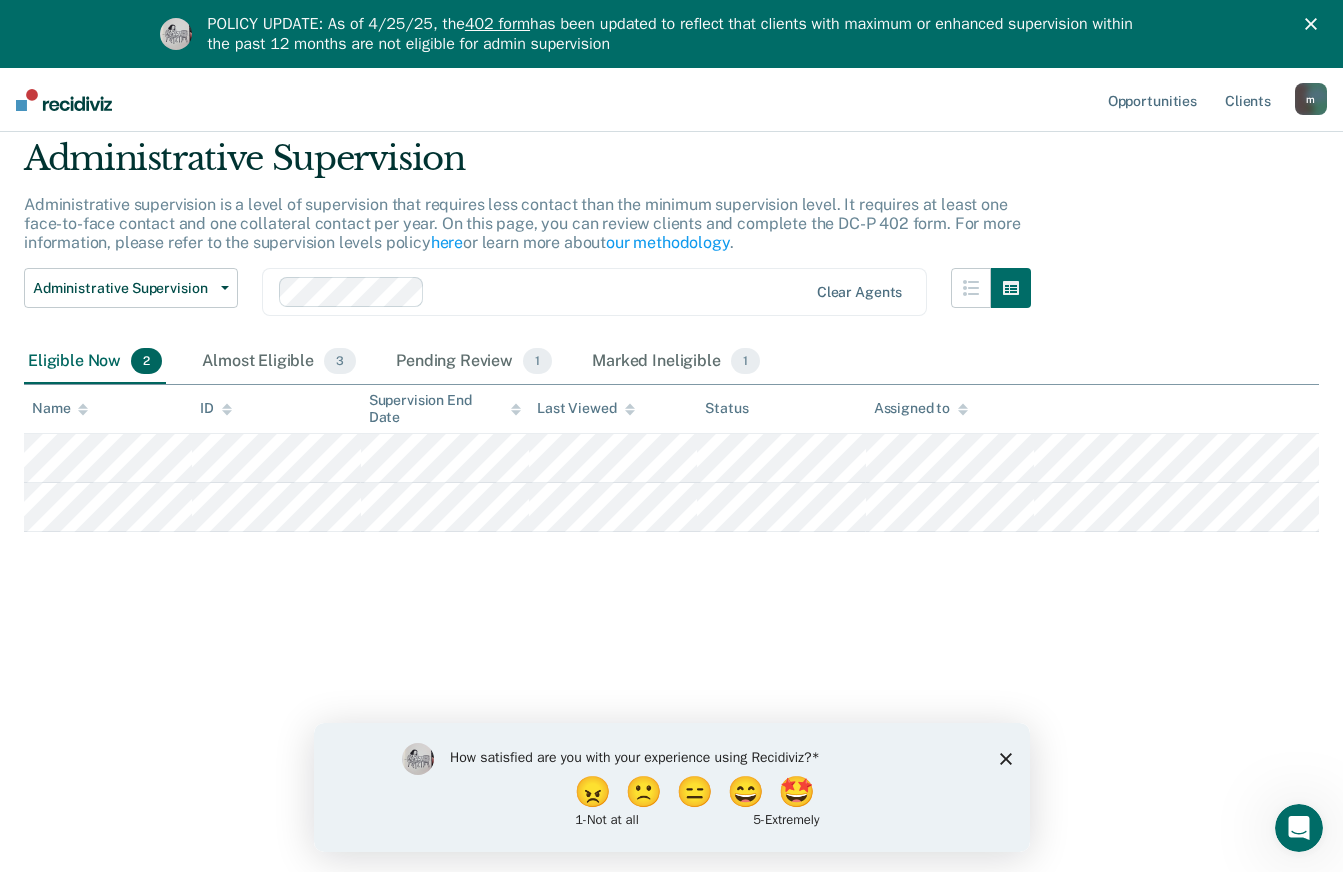 scroll, scrollTop: 0, scrollLeft: 0, axis: both 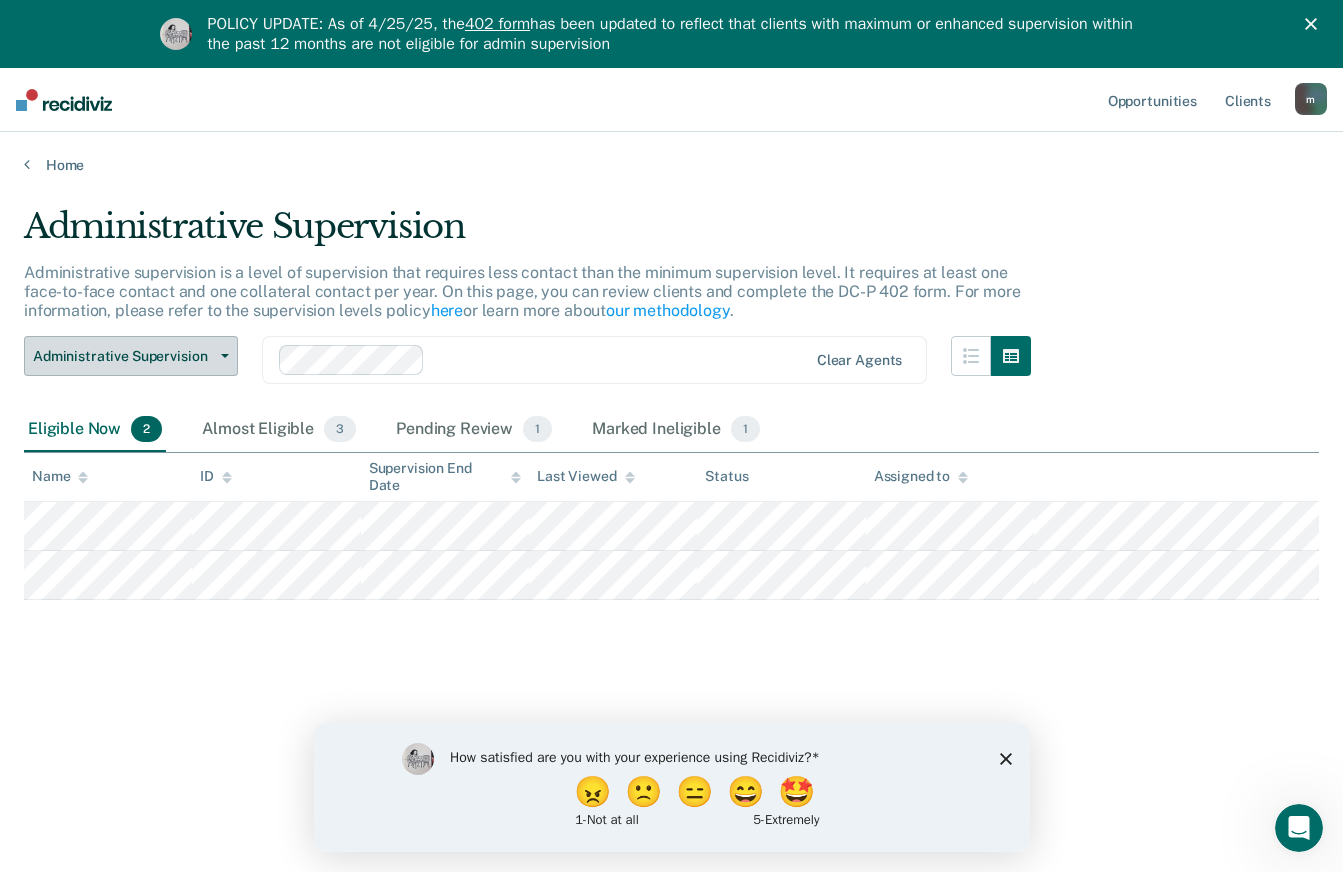 click at bounding box center [221, 356] 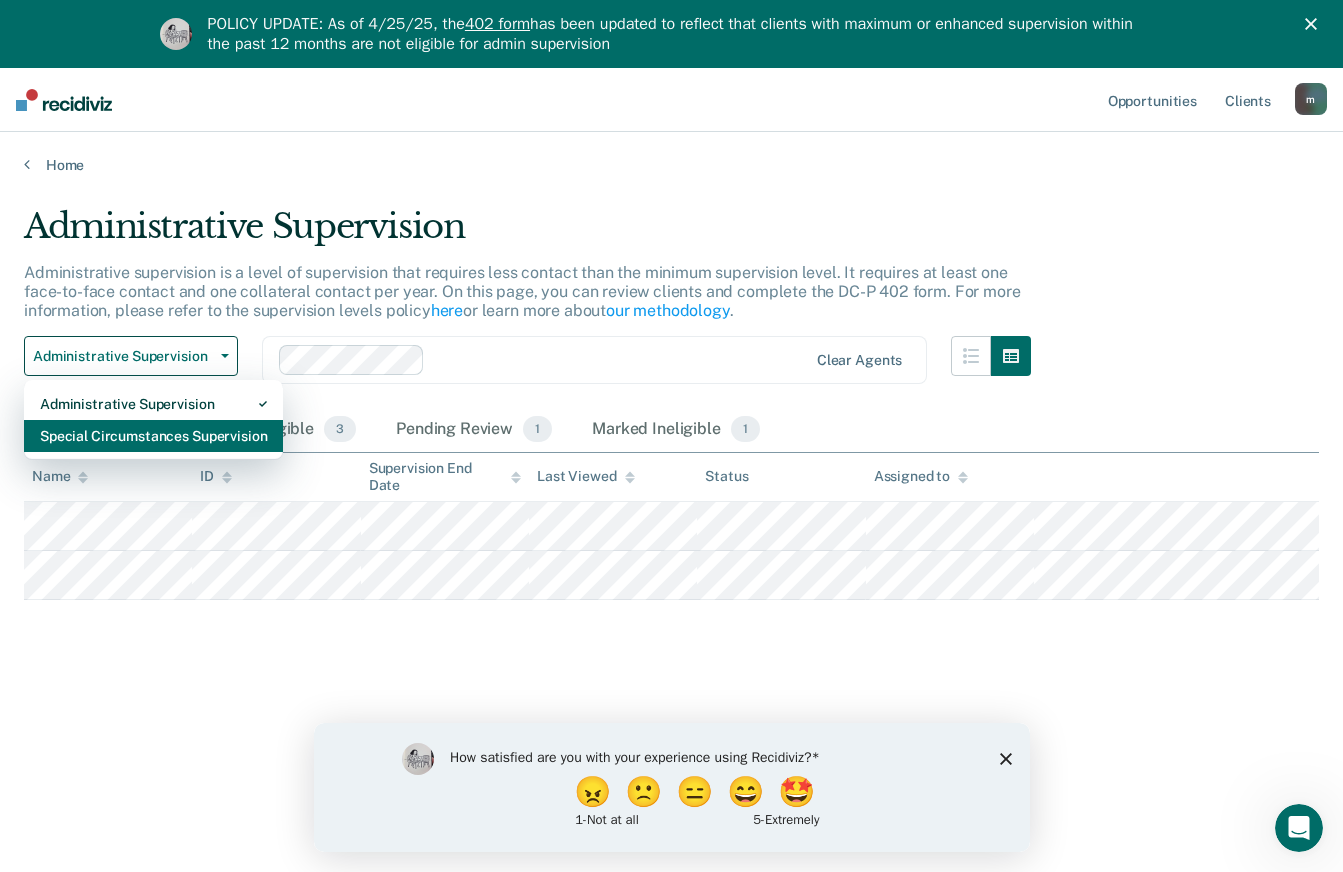 click on "Special Circumstances Supervision" at bounding box center [153, 436] 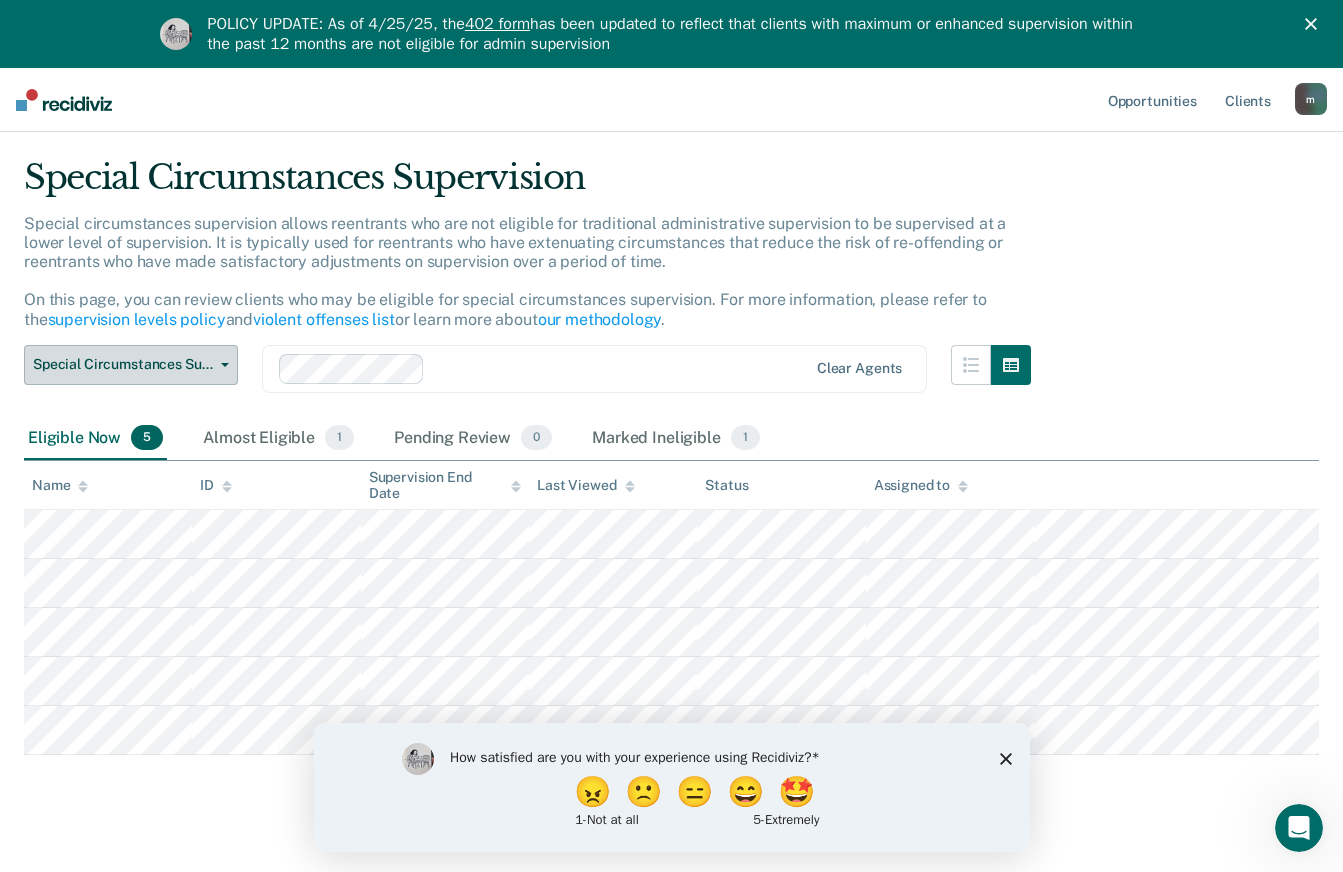 scroll, scrollTop: 76, scrollLeft: 0, axis: vertical 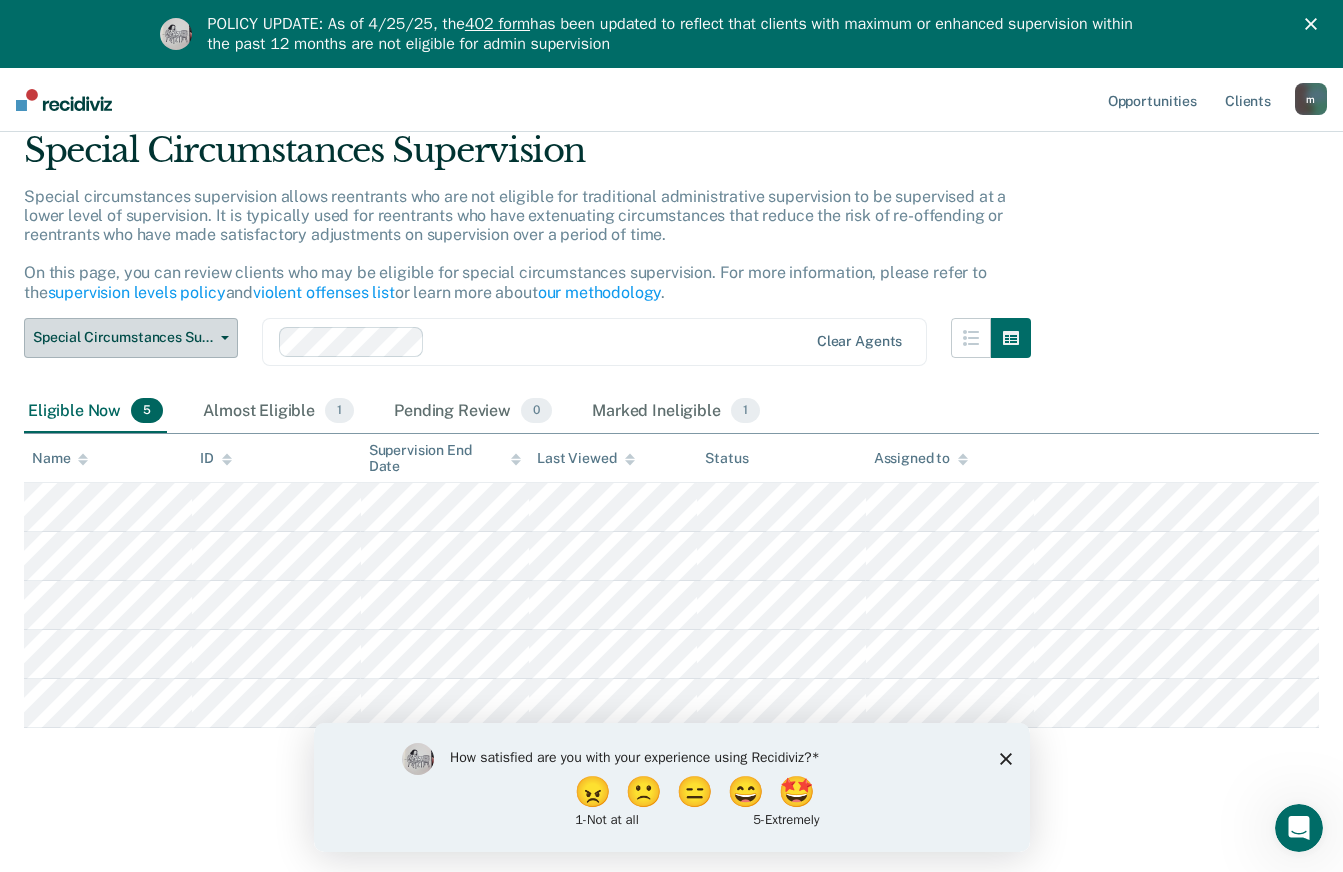 click on "Special Circumstances Supervision" at bounding box center (131, 338) 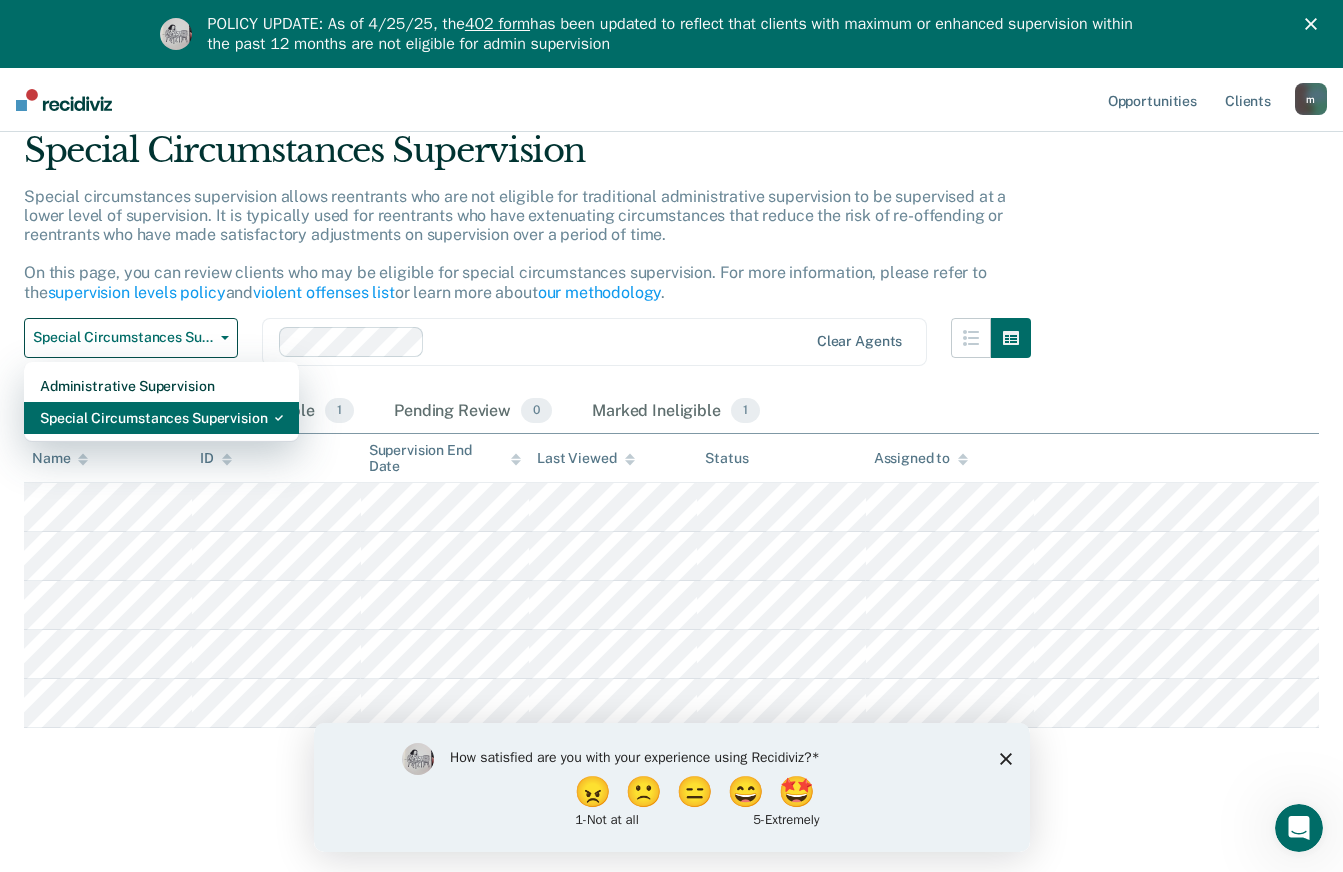 click on "Special Circumstances Supervision" at bounding box center (161, 418) 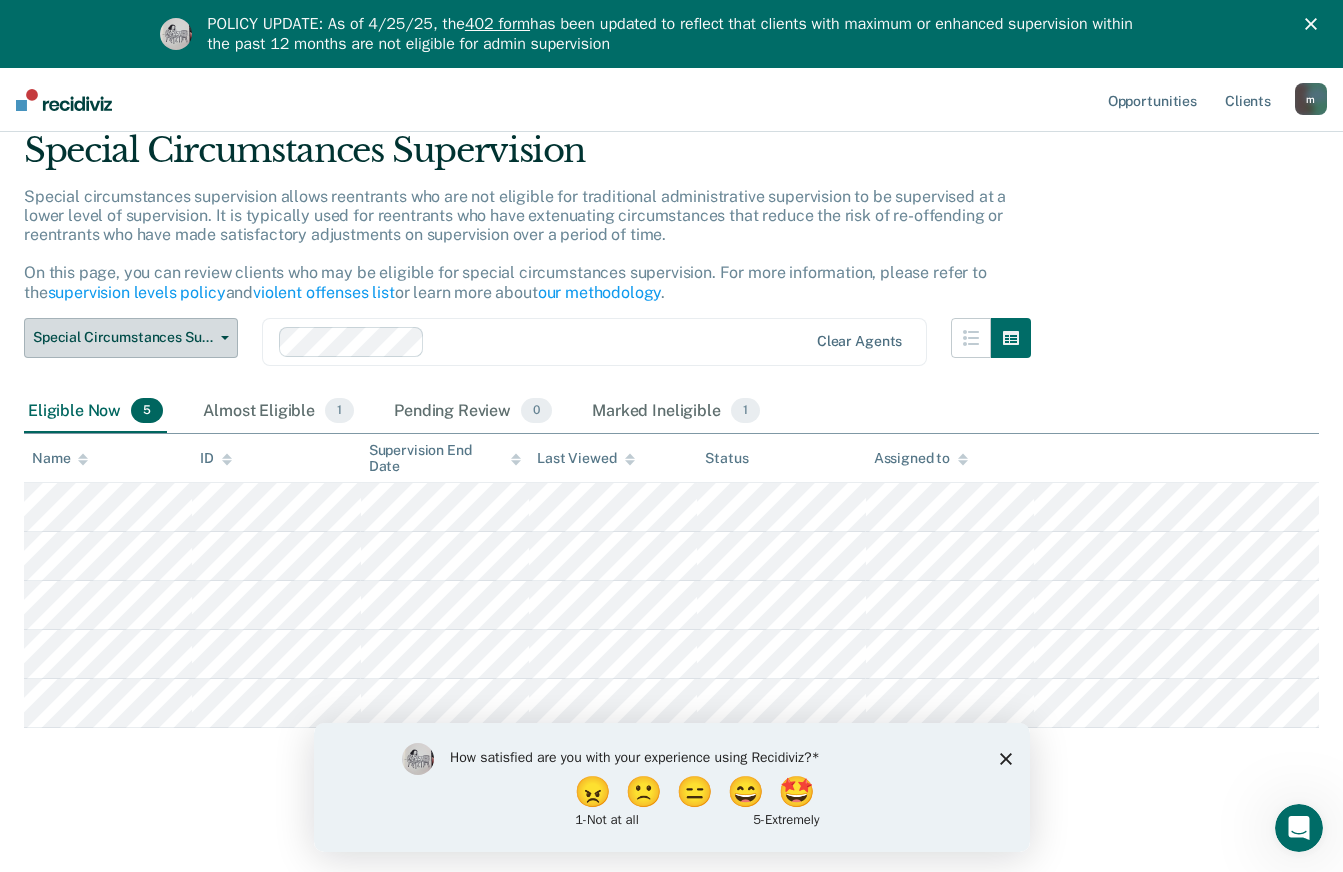 scroll, scrollTop: 0, scrollLeft: 0, axis: both 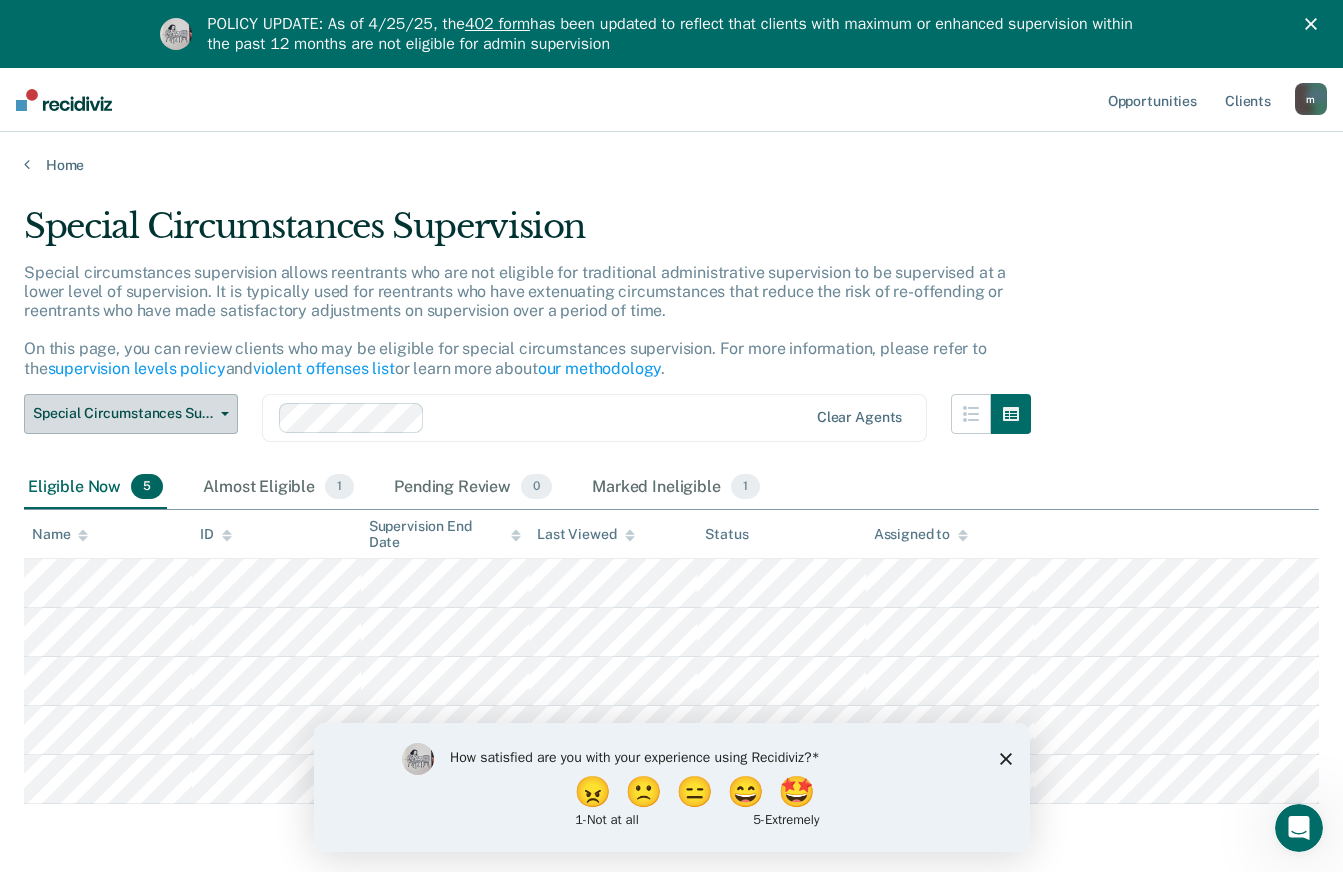 click on "Special Circumstances Supervision" at bounding box center [131, 414] 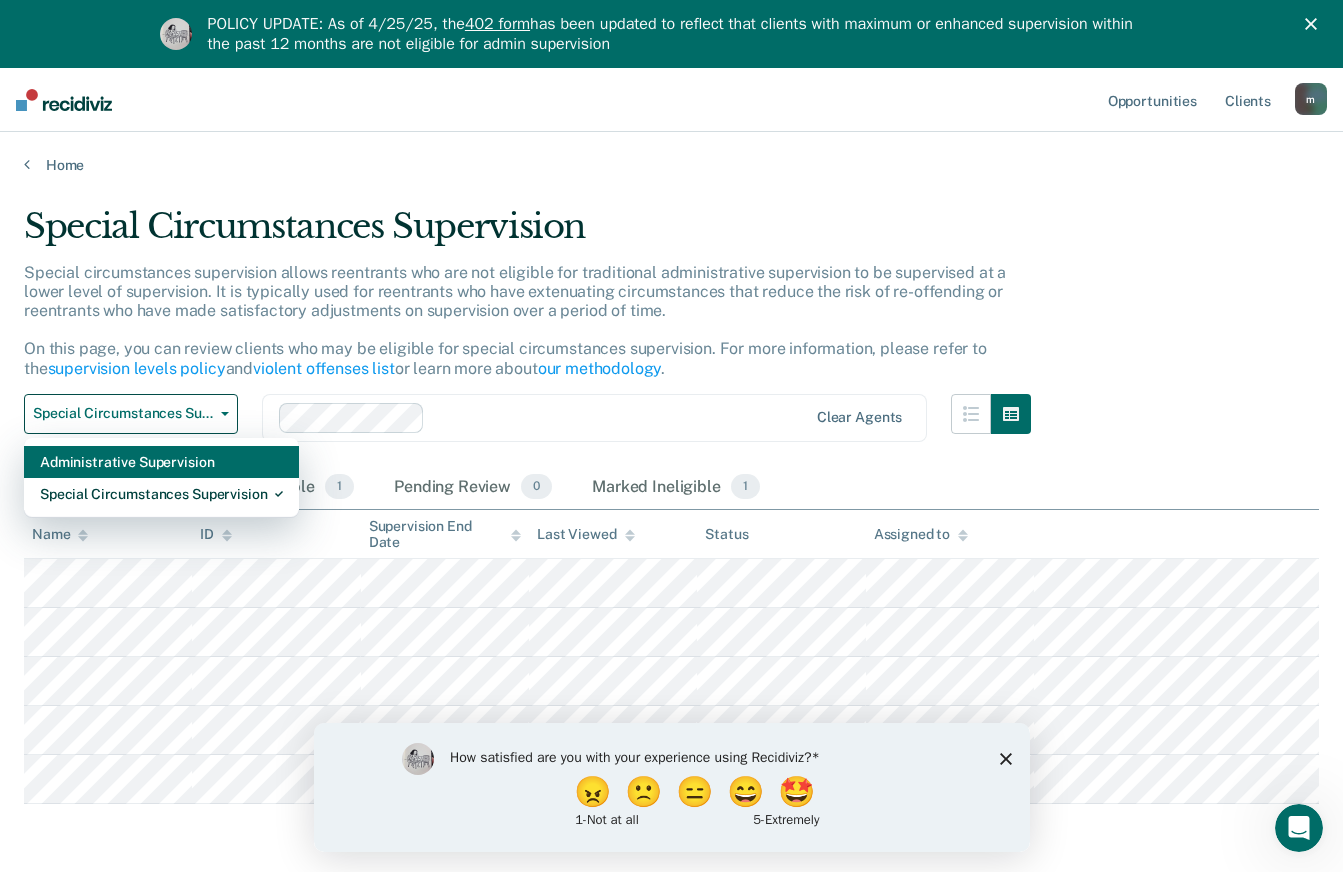 click on "Administrative Supervision" at bounding box center [161, 462] 